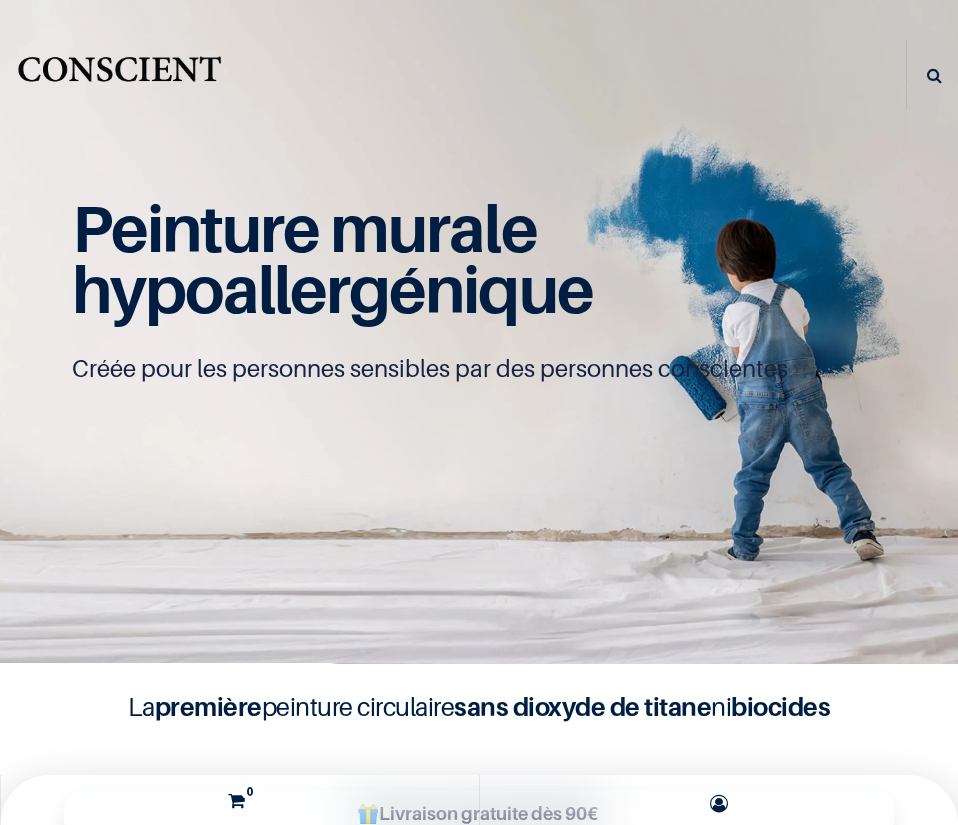 scroll, scrollTop: 0, scrollLeft: 0, axis: both 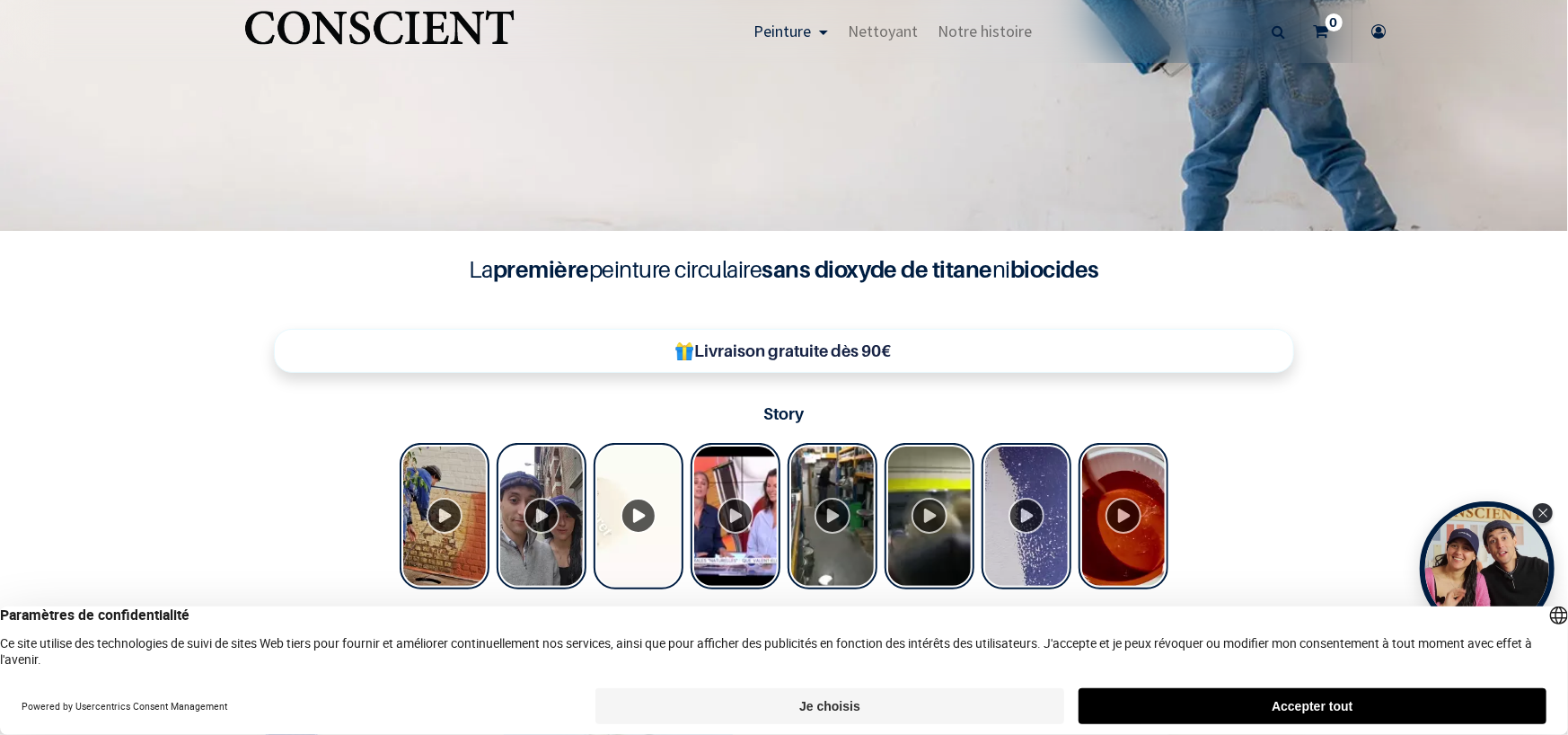 click on "Accepter tout" at bounding box center (1312, 706) 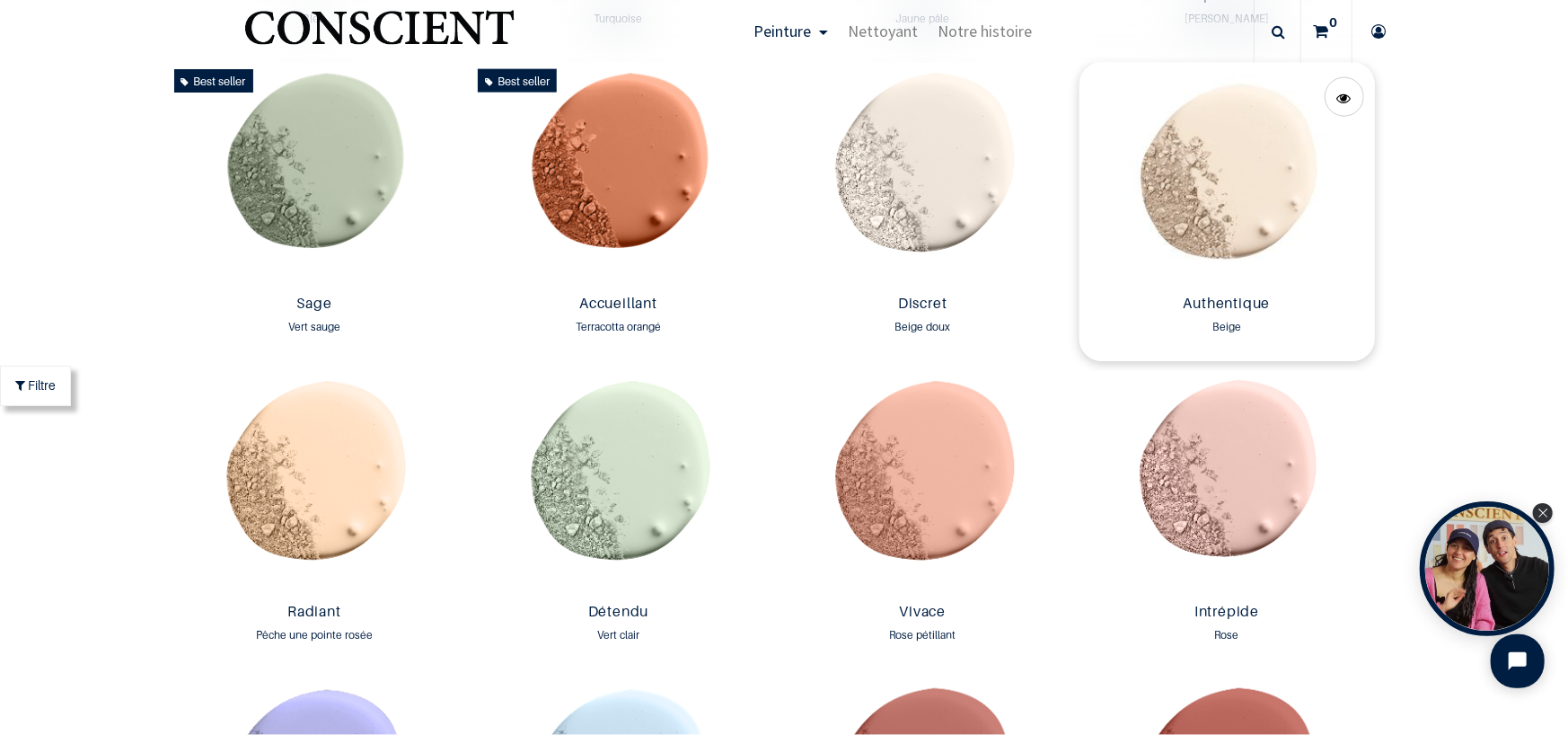 scroll, scrollTop: 1707, scrollLeft: 0, axis: vertical 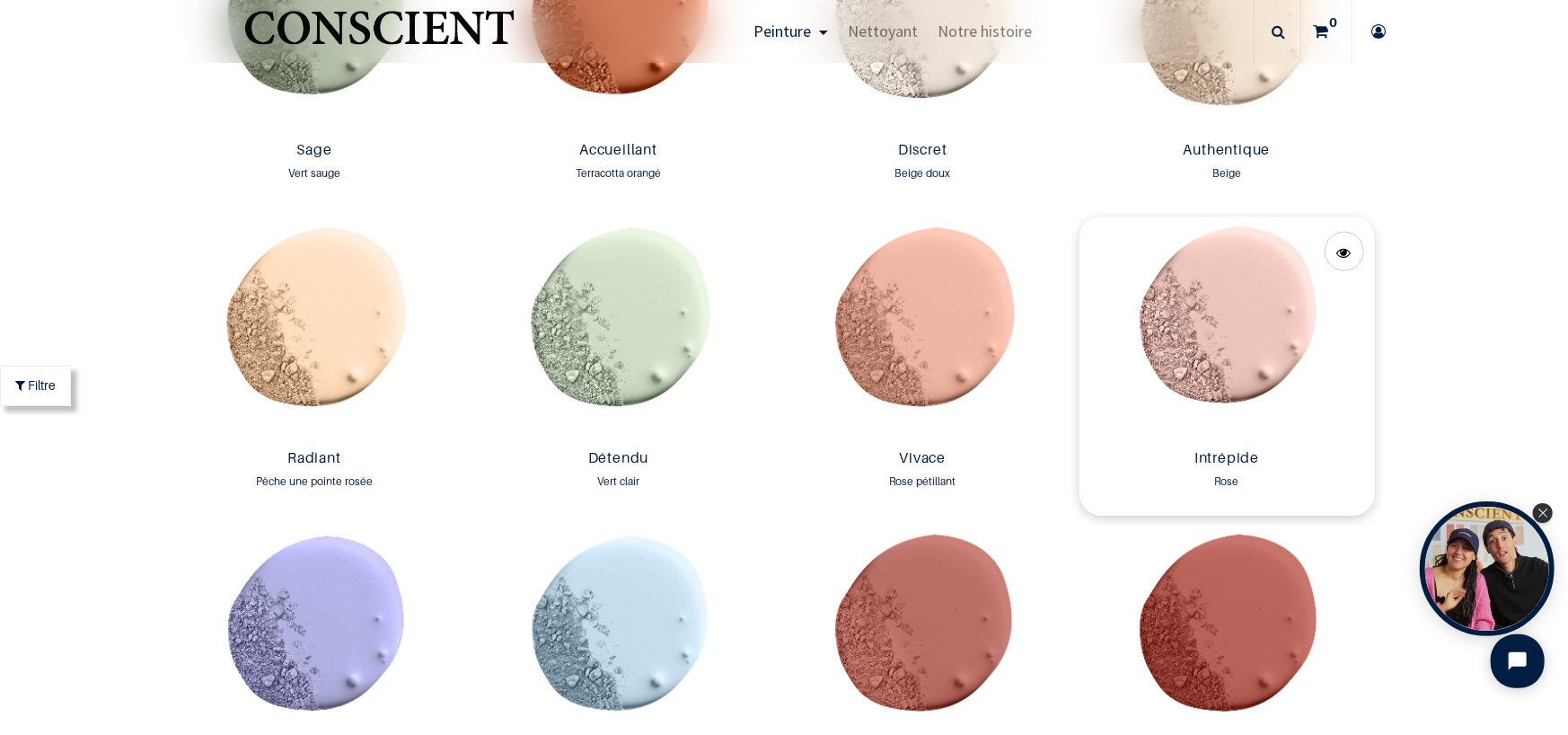 click at bounding box center [1227, 329] 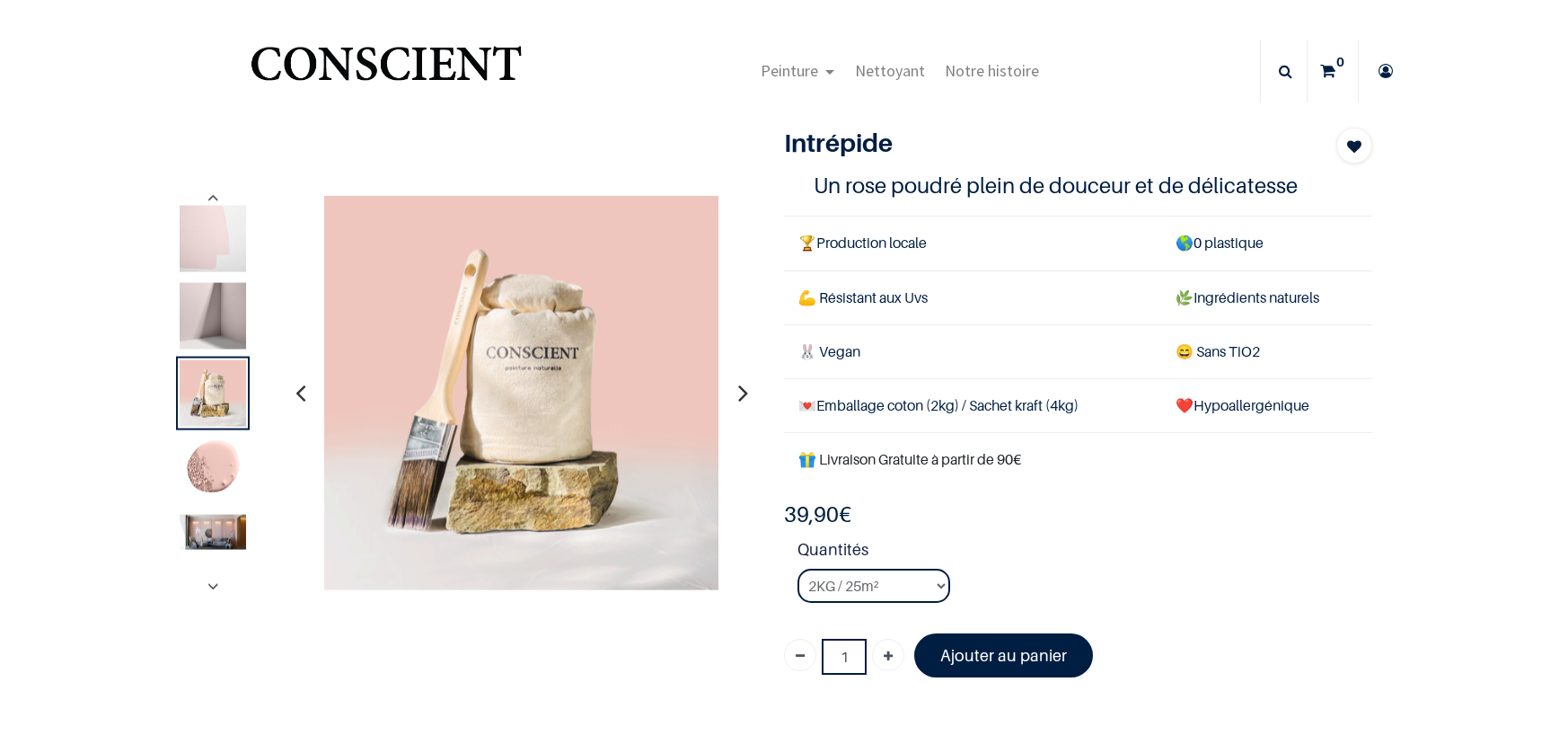 scroll, scrollTop: 0, scrollLeft: 0, axis: both 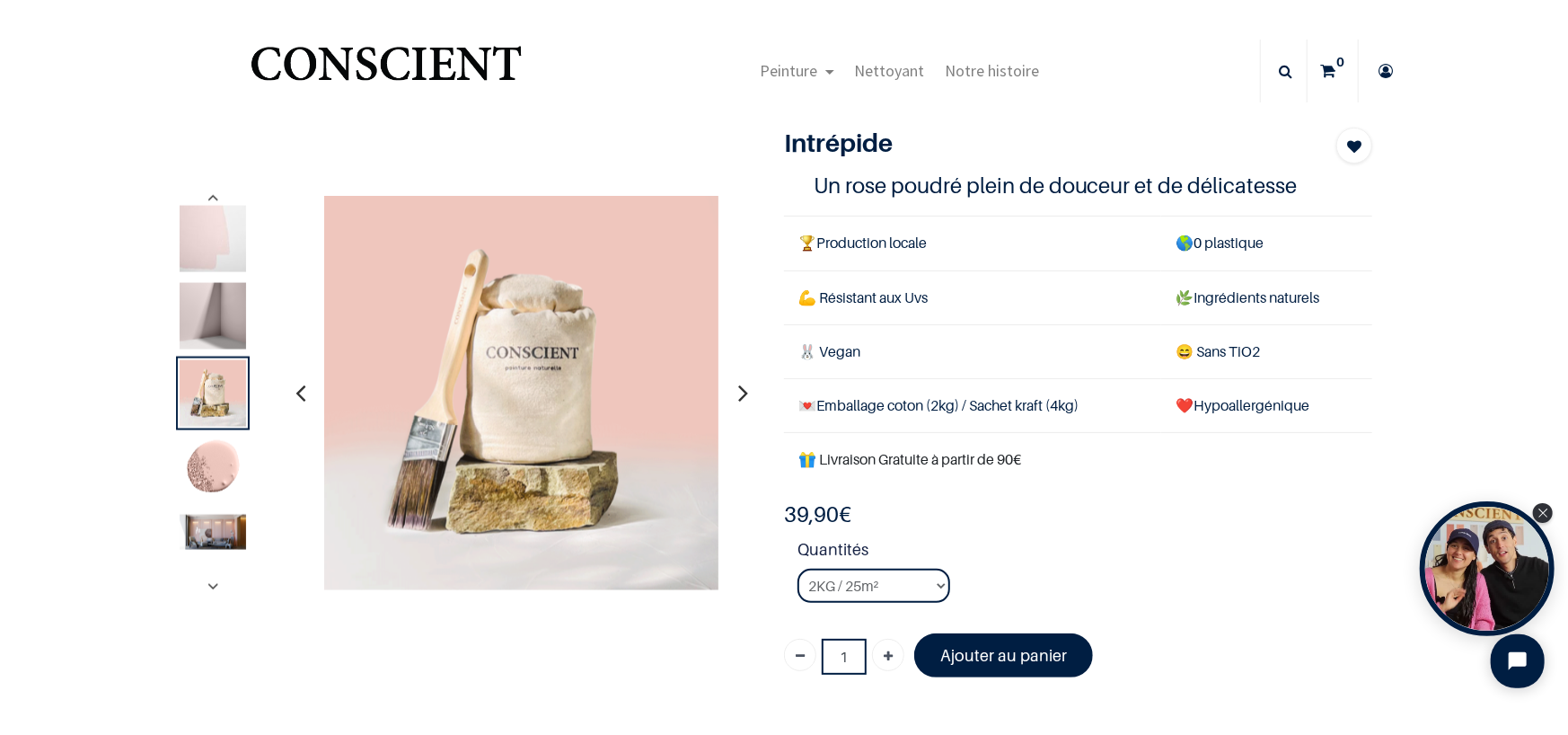 click at bounding box center (213, 394) 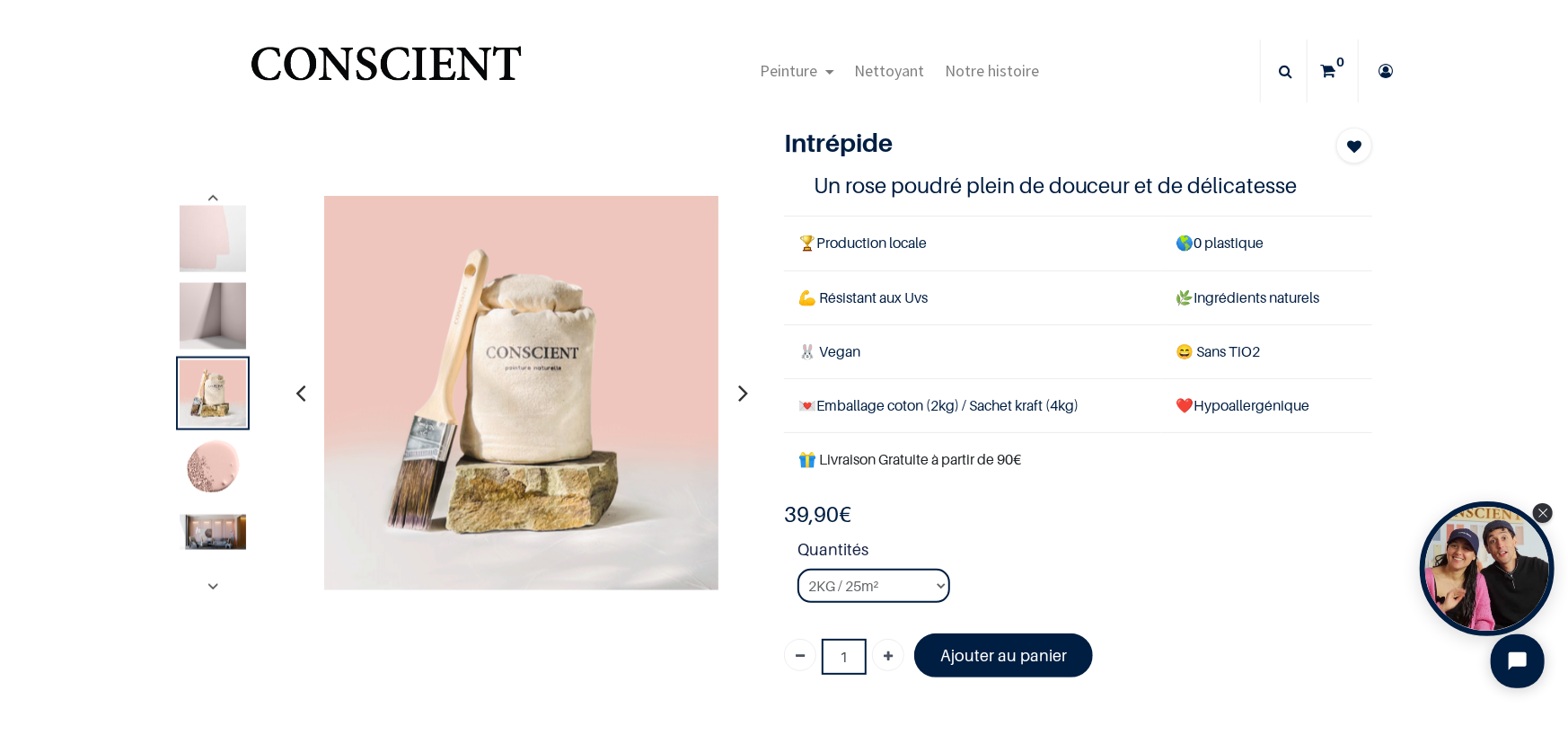 click at bounding box center [213, 589] 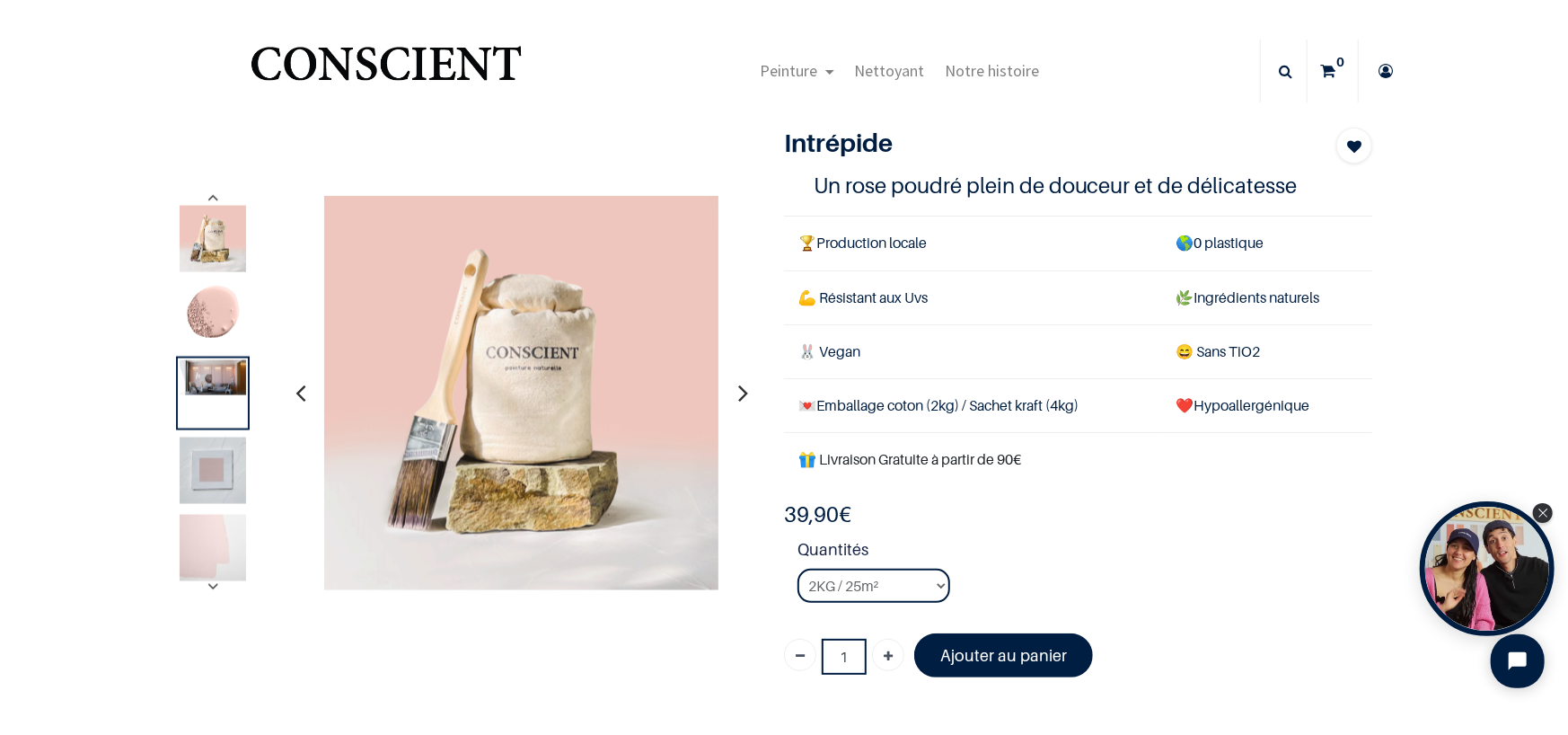 click at bounding box center [213, 377] 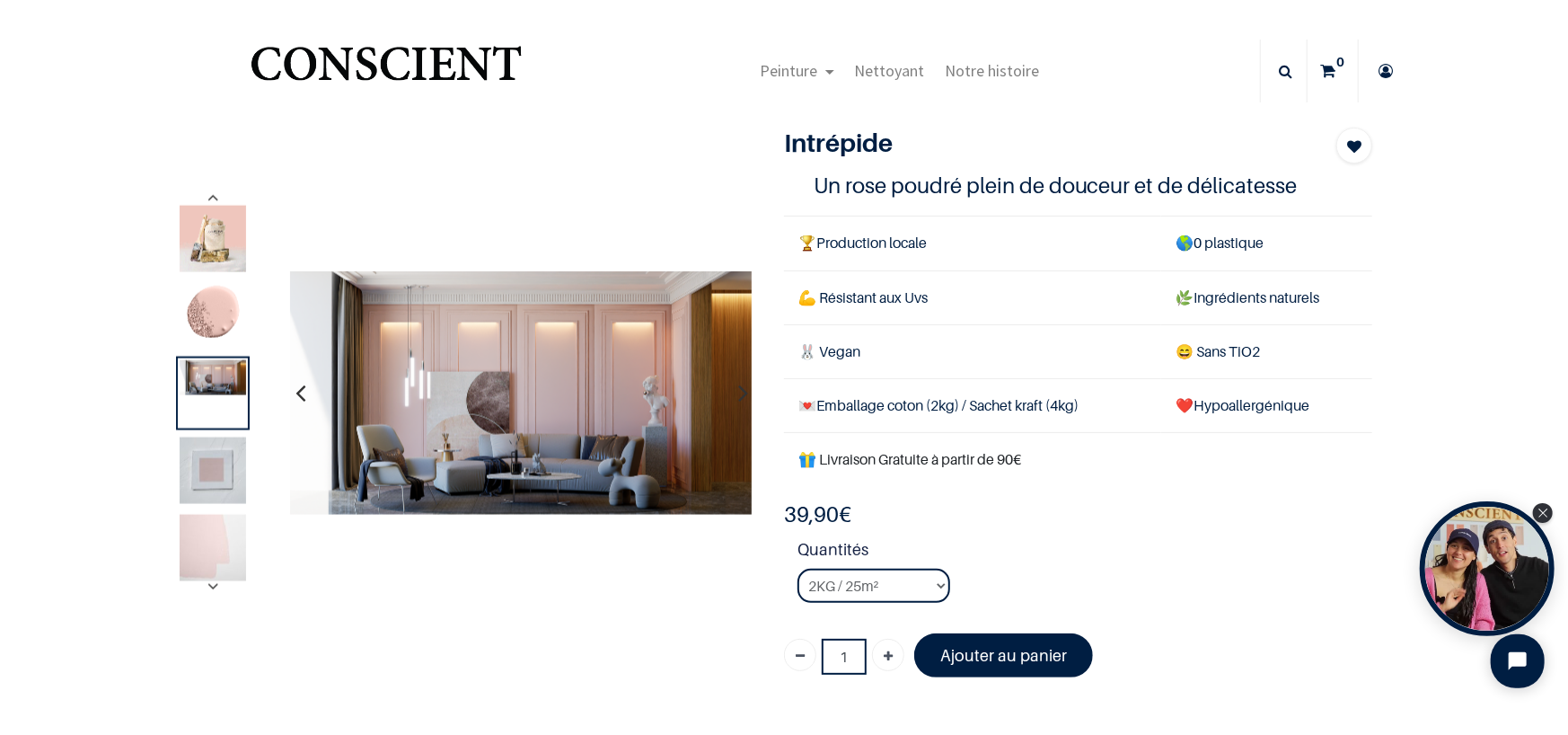 click at bounding box center [213, 587] 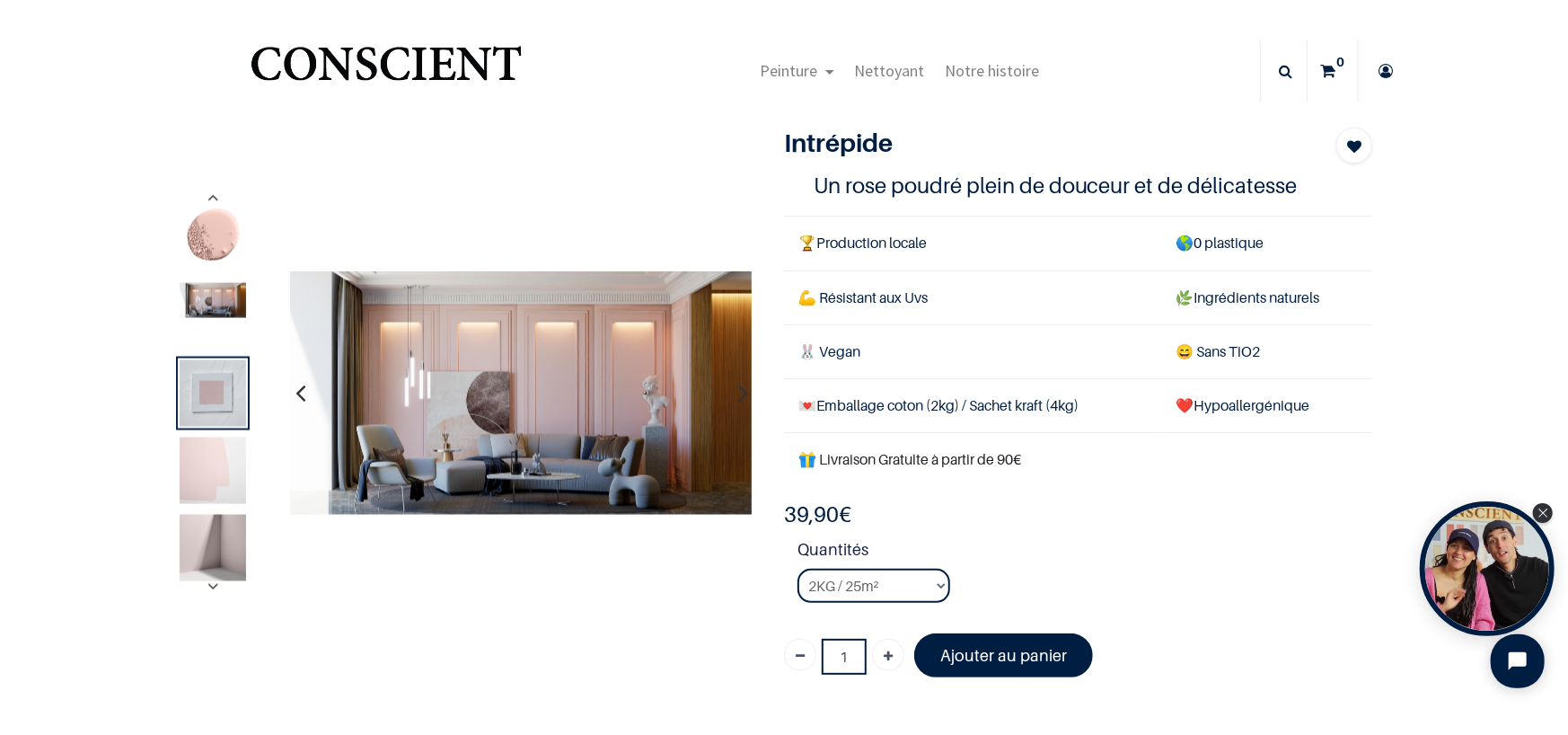 click at bounding box center [213, 471] 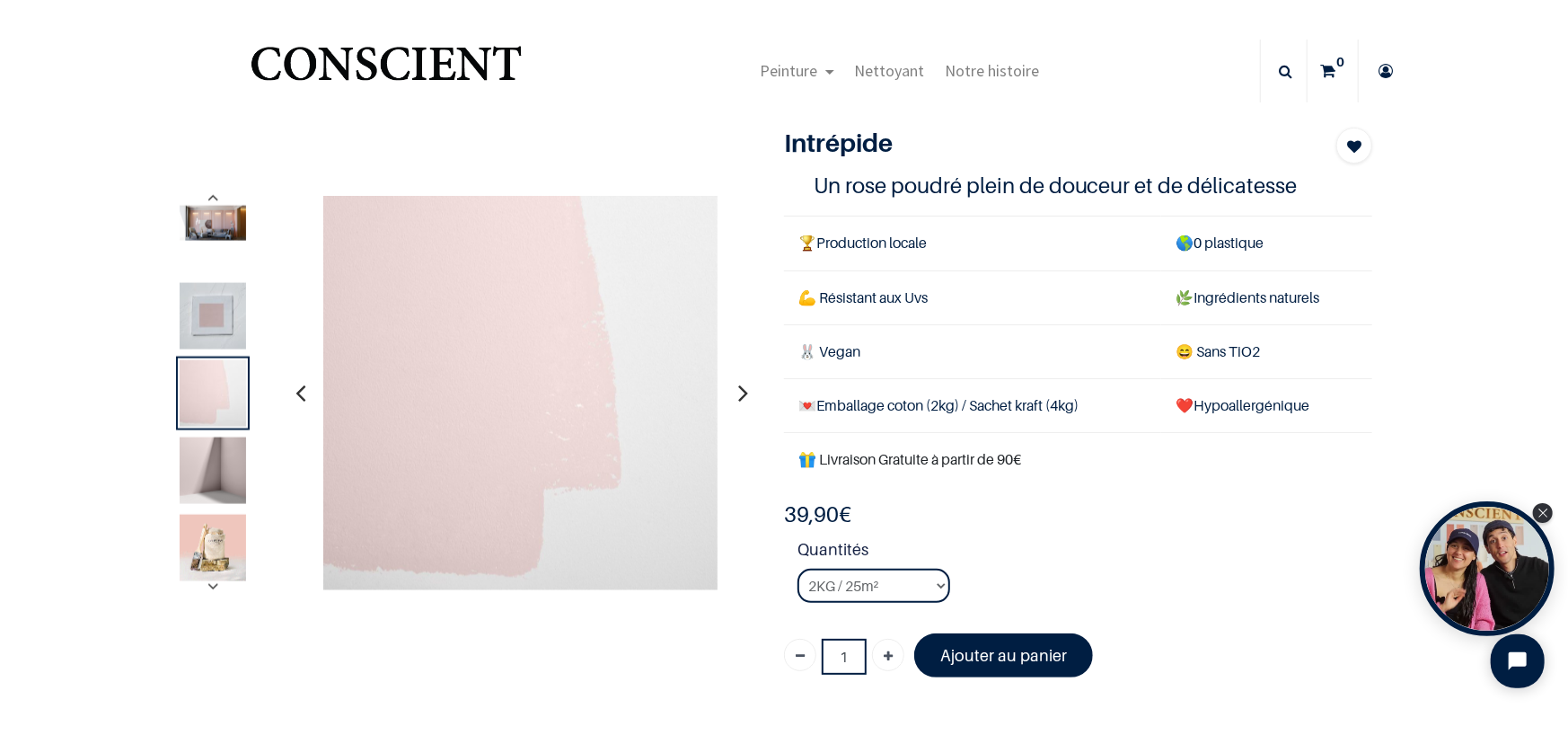 click at bounding box center (213, 548) 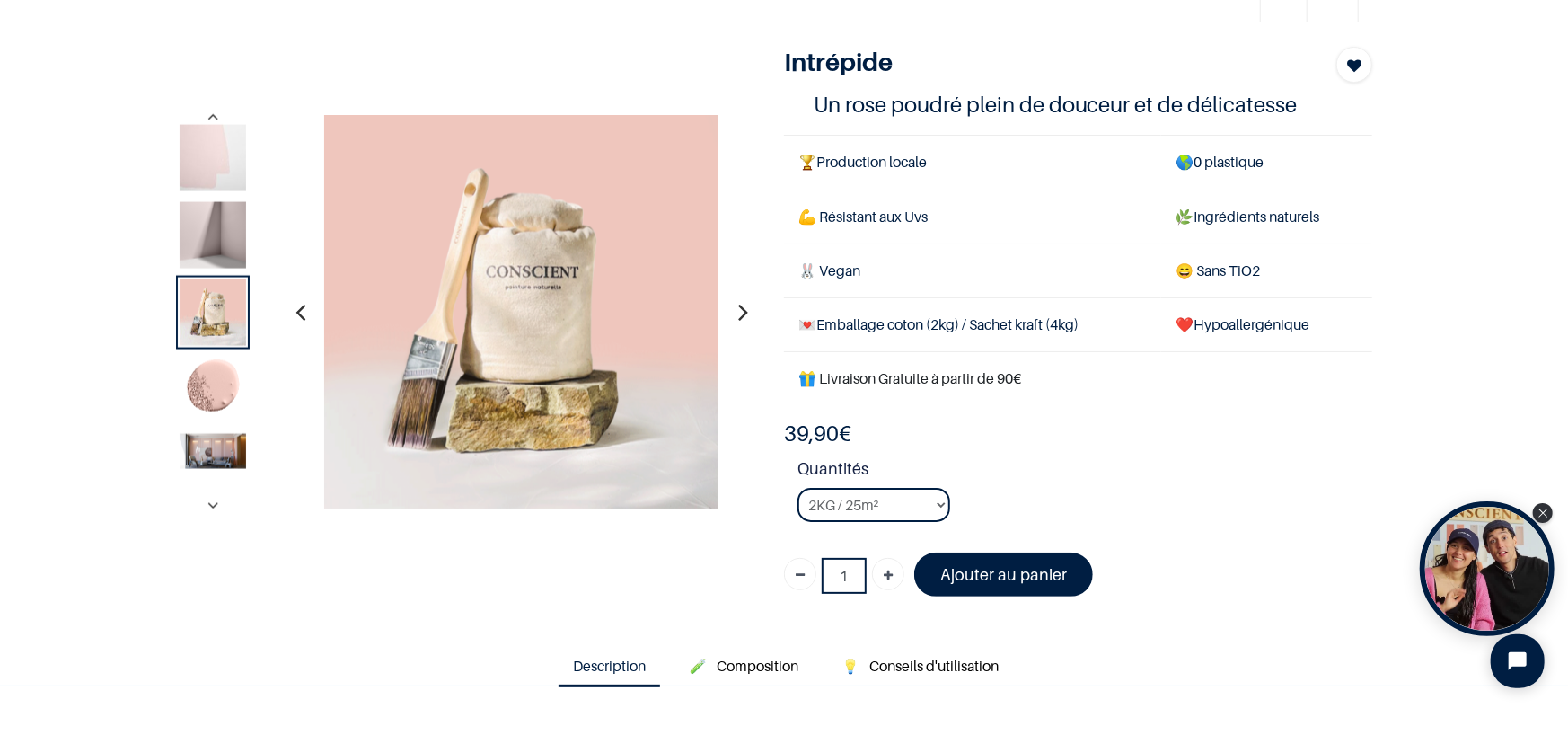 scroll, scrollTop: 270, scrollLeft: 0, axis: vertical 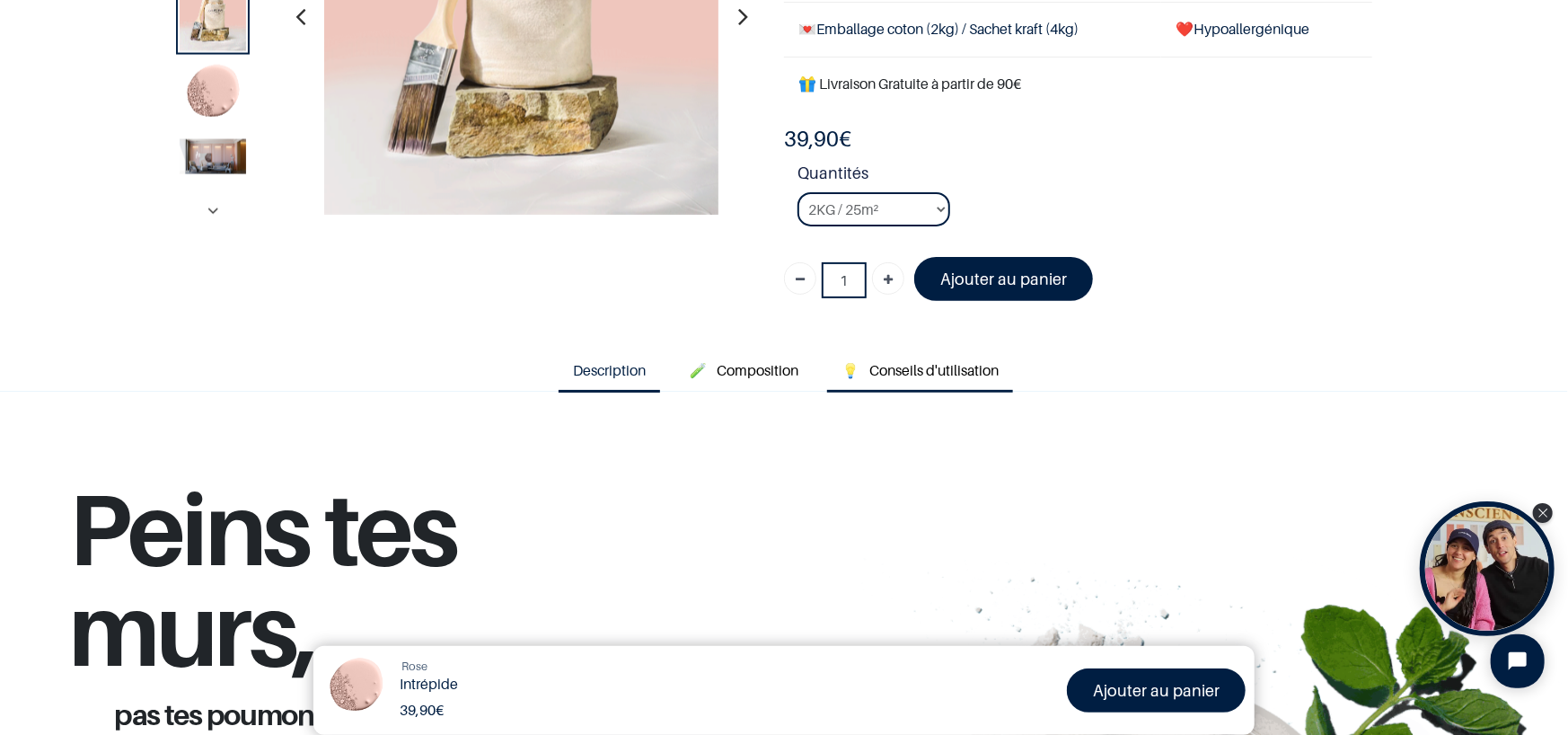 click on "Conseils d'utilisation" at bounding box center (934, 370) 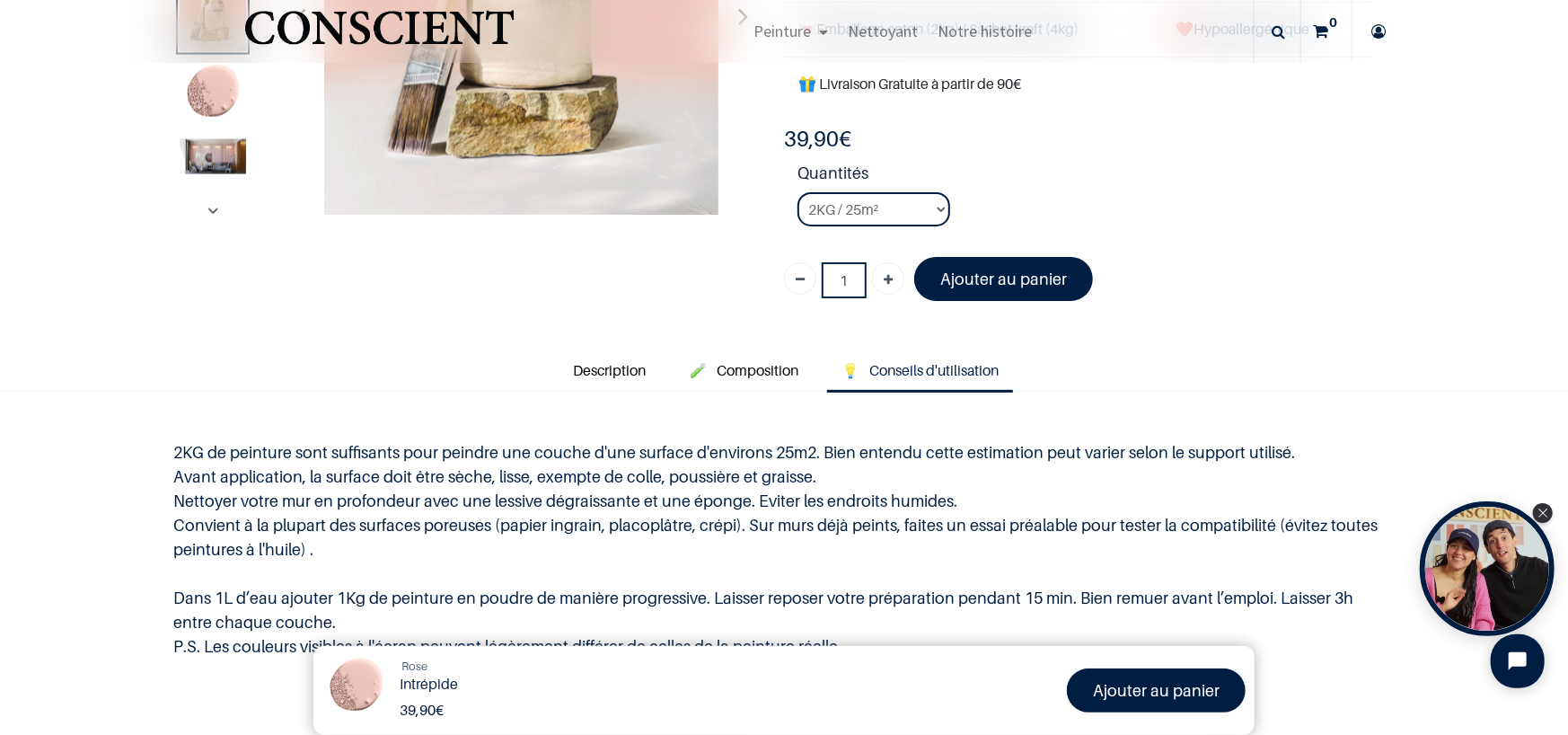 scroll, scrollTop: 449, scrollLeft: 0, axis: vertical 